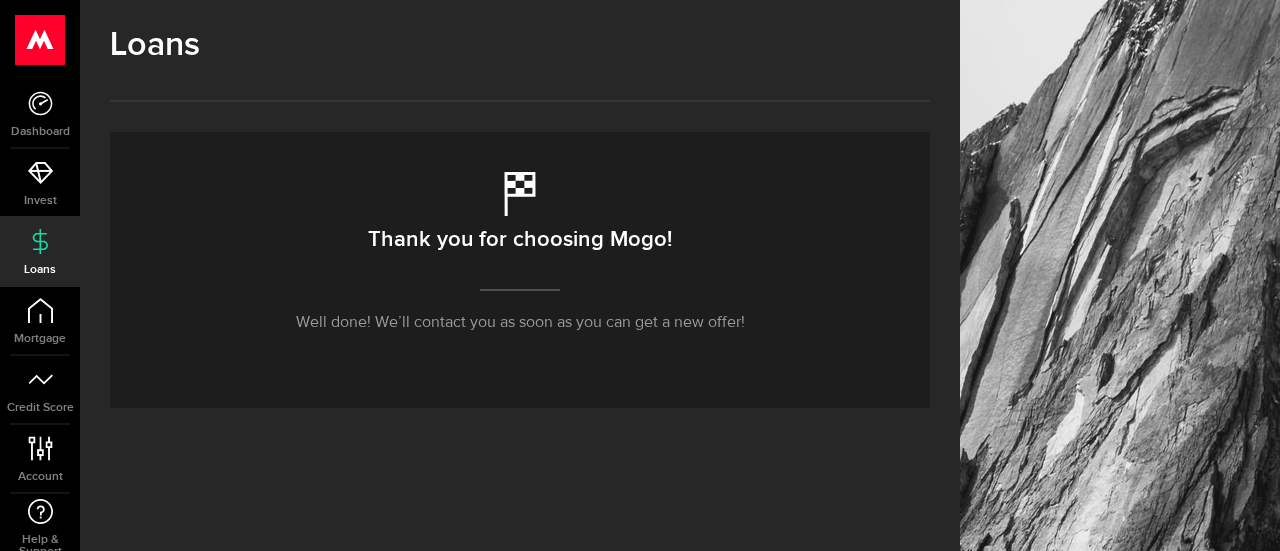 scroll, scrollTop: 0, scrollLeft: 0, axis: both 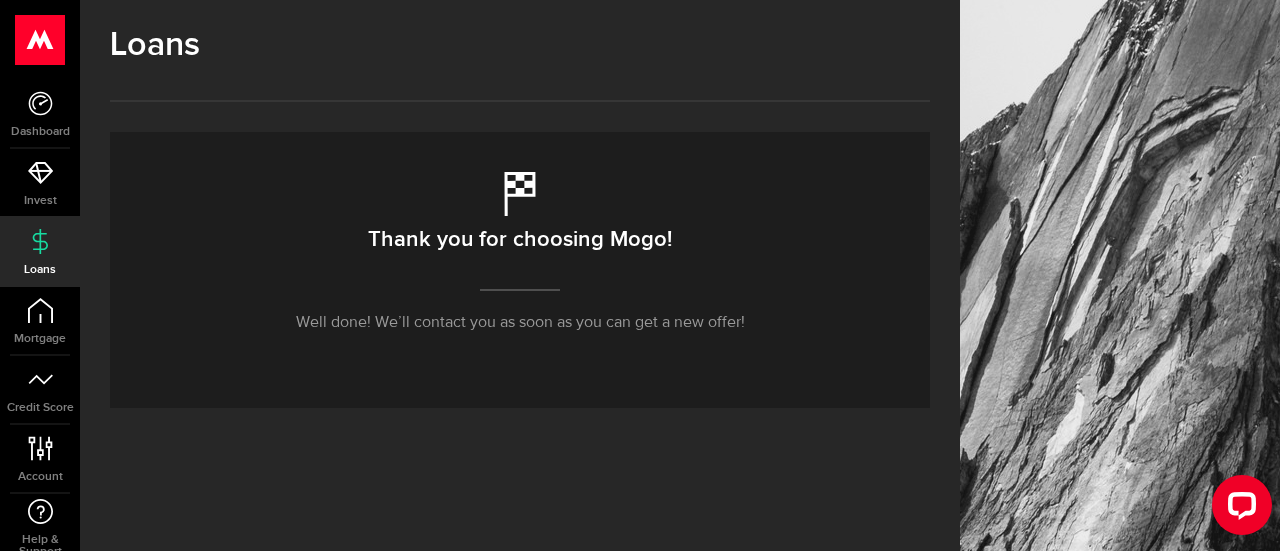 click on "Loans" at bounding box center [40, 252] 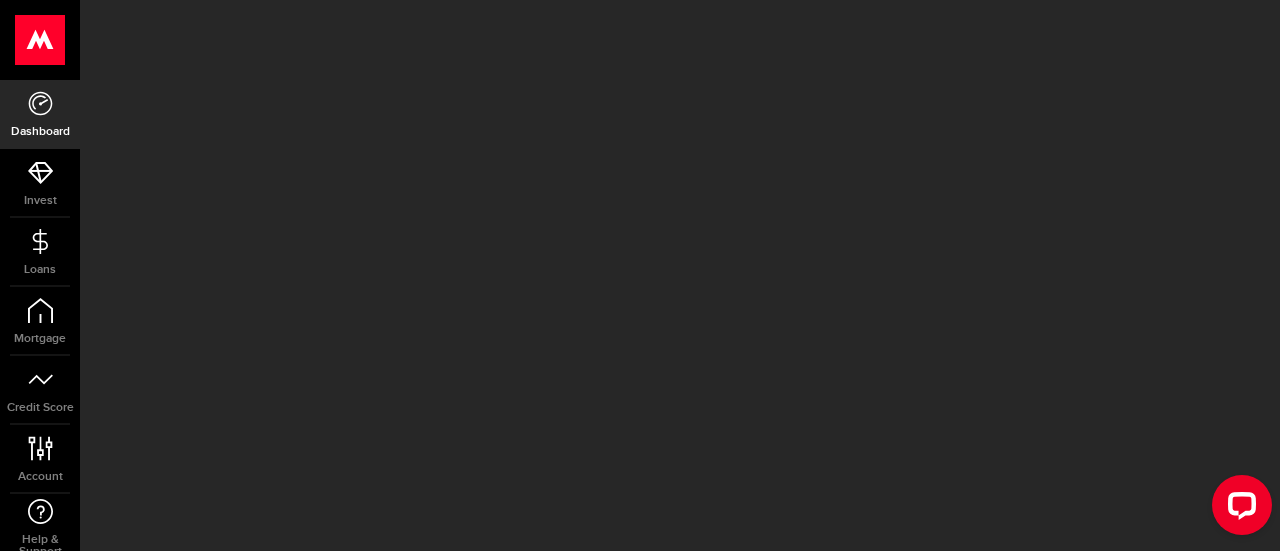 scroll, scrollTop: 0, scrollLeft: 0, axis: both 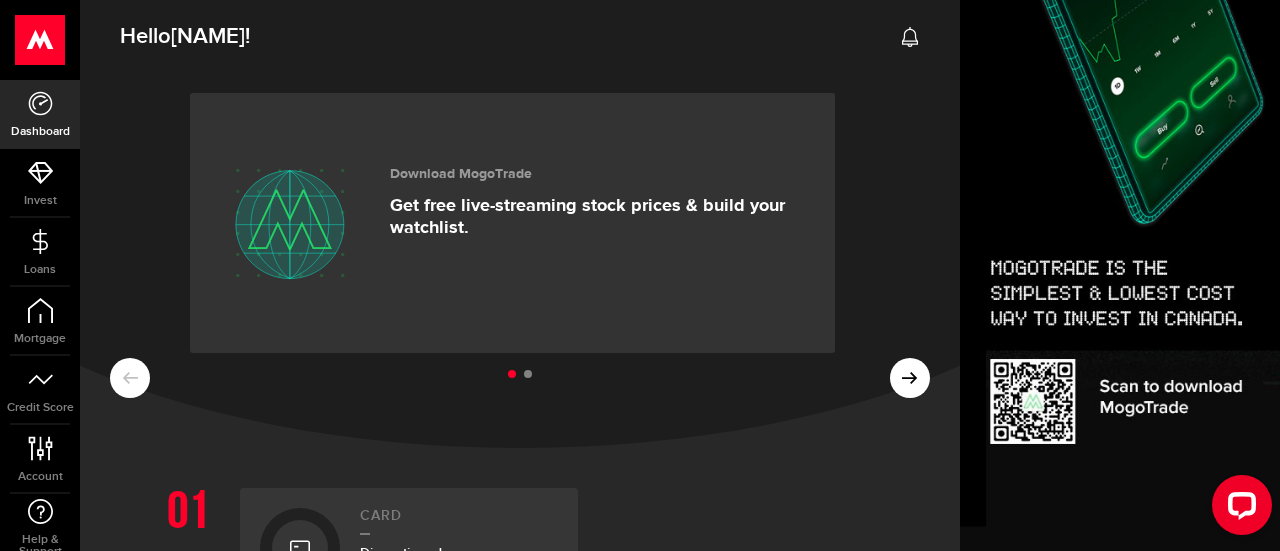 click 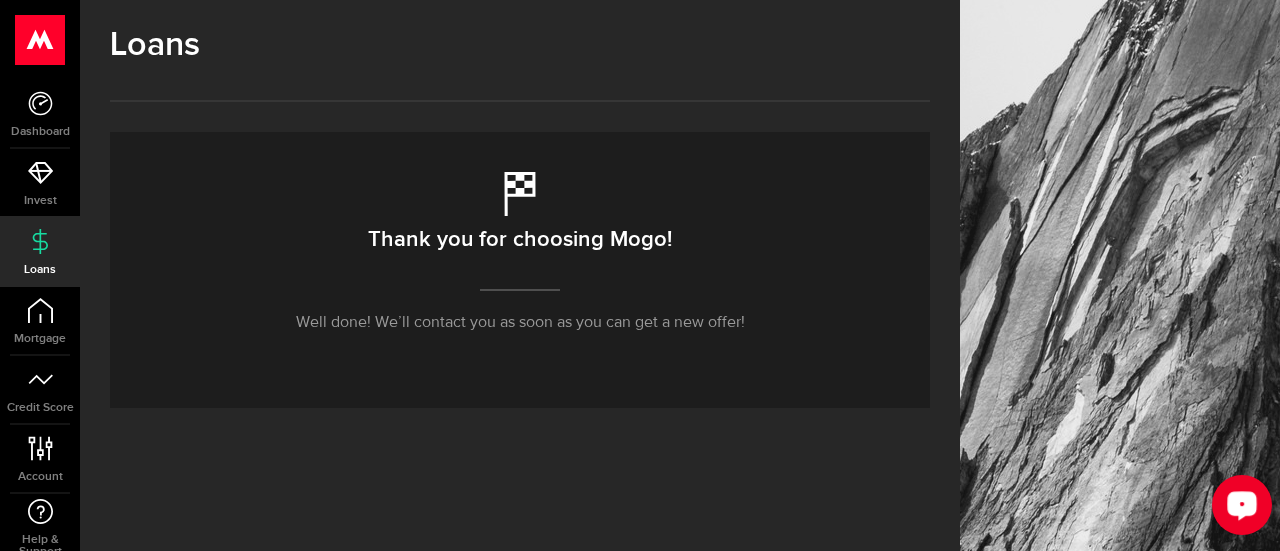 click at bounding box center [1242, 504] 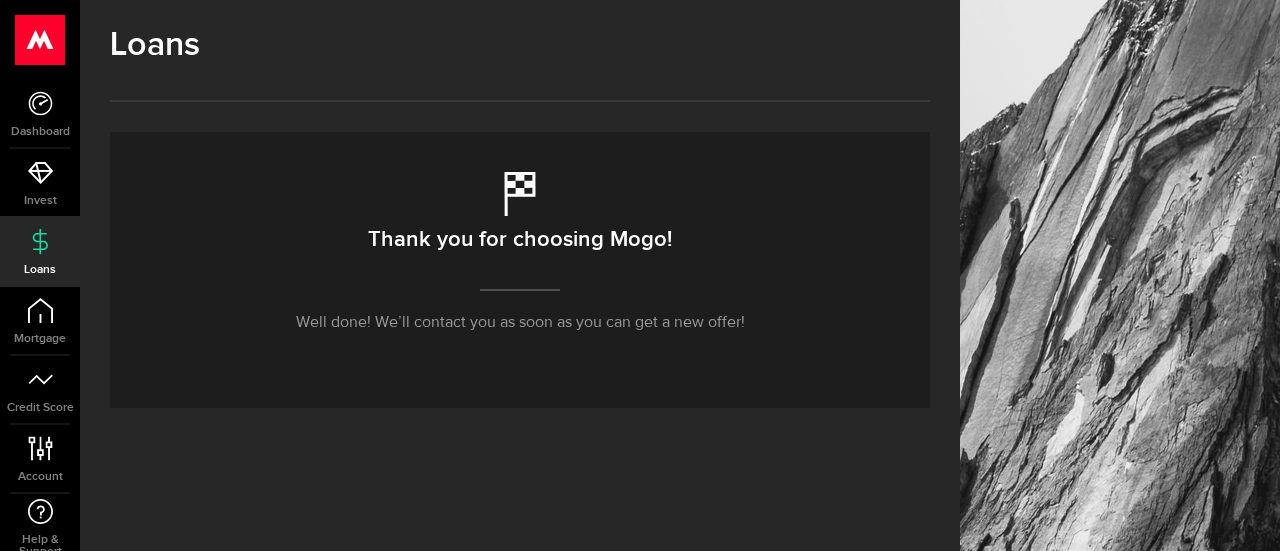 click on "Dashboard" at bounding box center (40, 132) 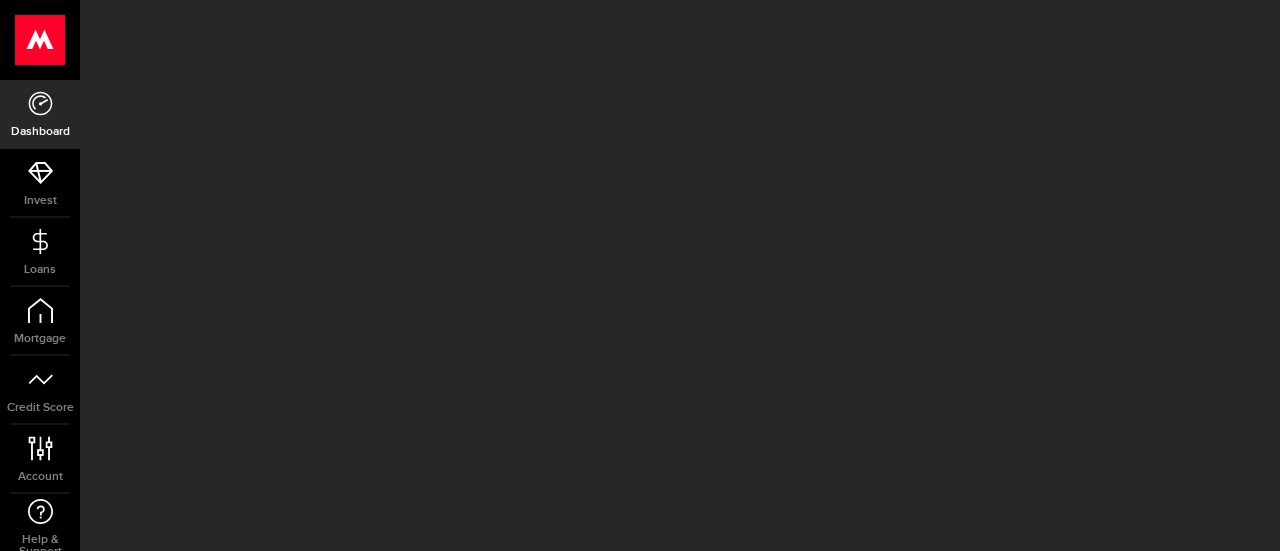 click on "Dashboard" at bounding box center [40, 132] 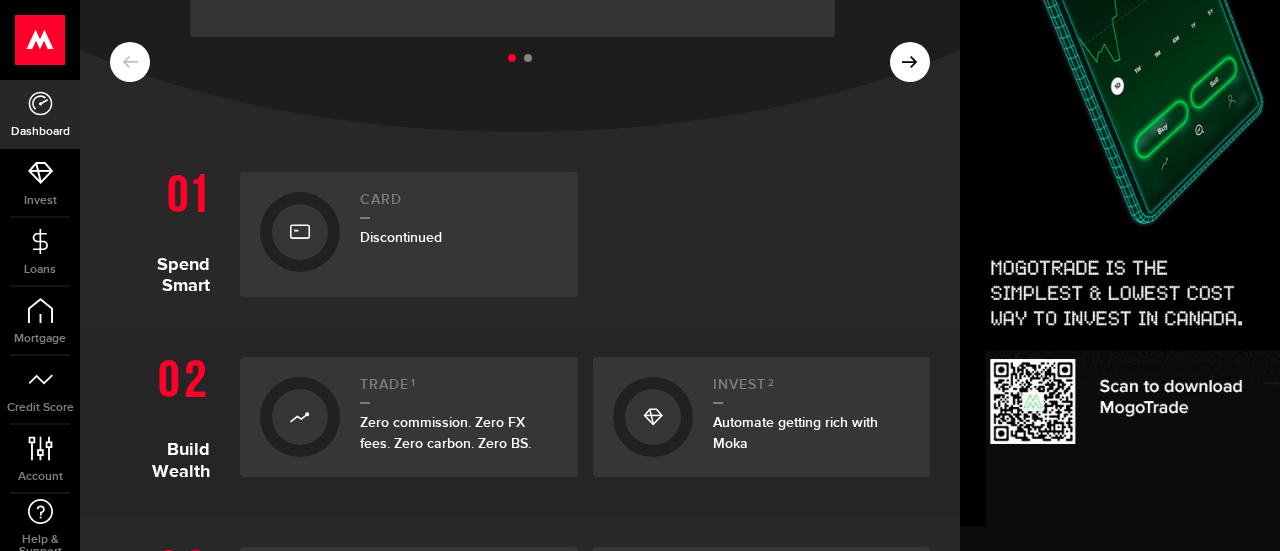 scroll, scrollTop: 0, scrollLeft: 0, axis: both 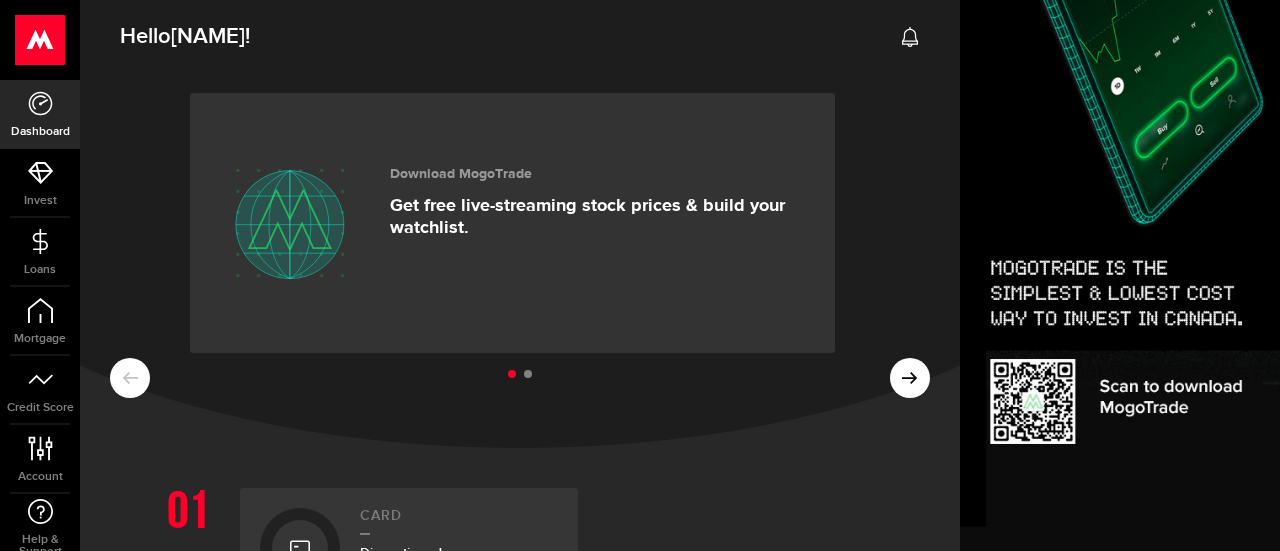 click at bounding box center [528, 374] 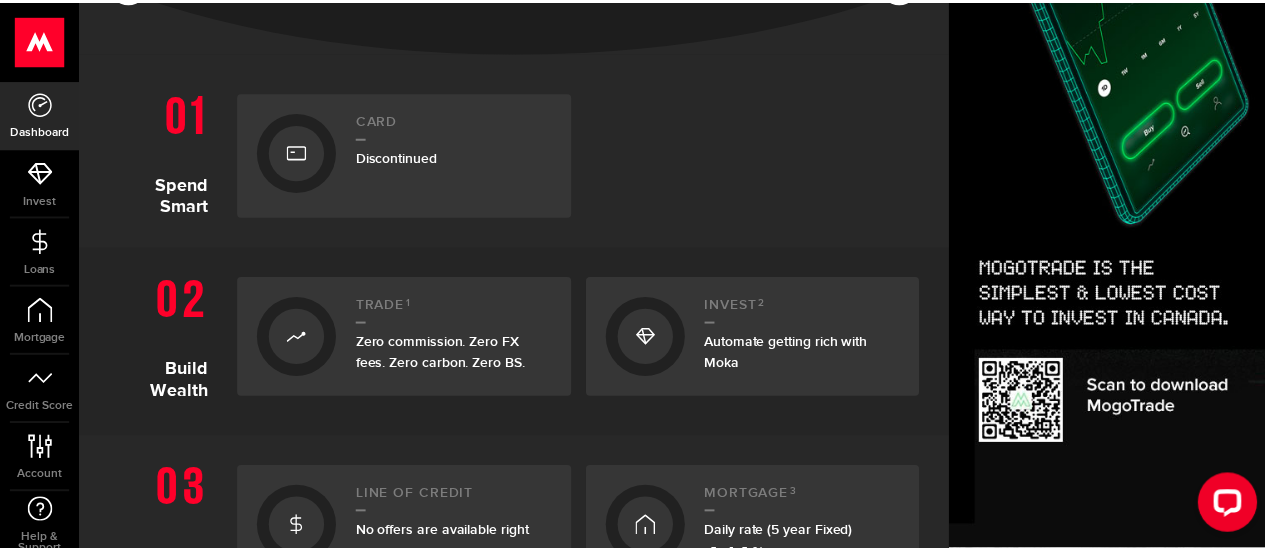 scroll, scrollTop: 0, scrollLeft: 0, axis: both 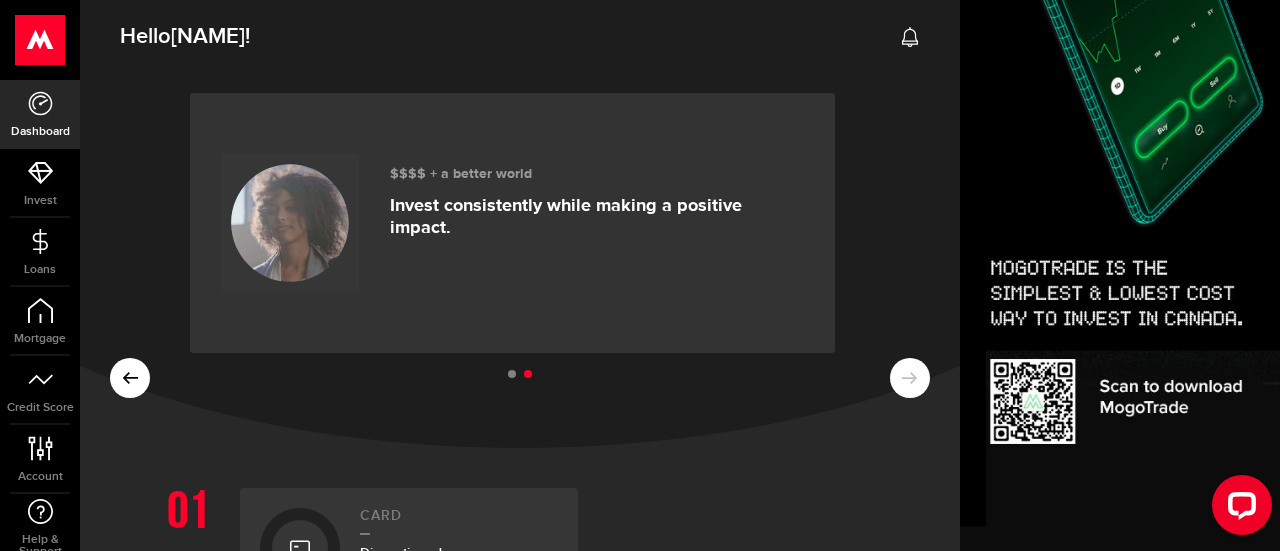 click 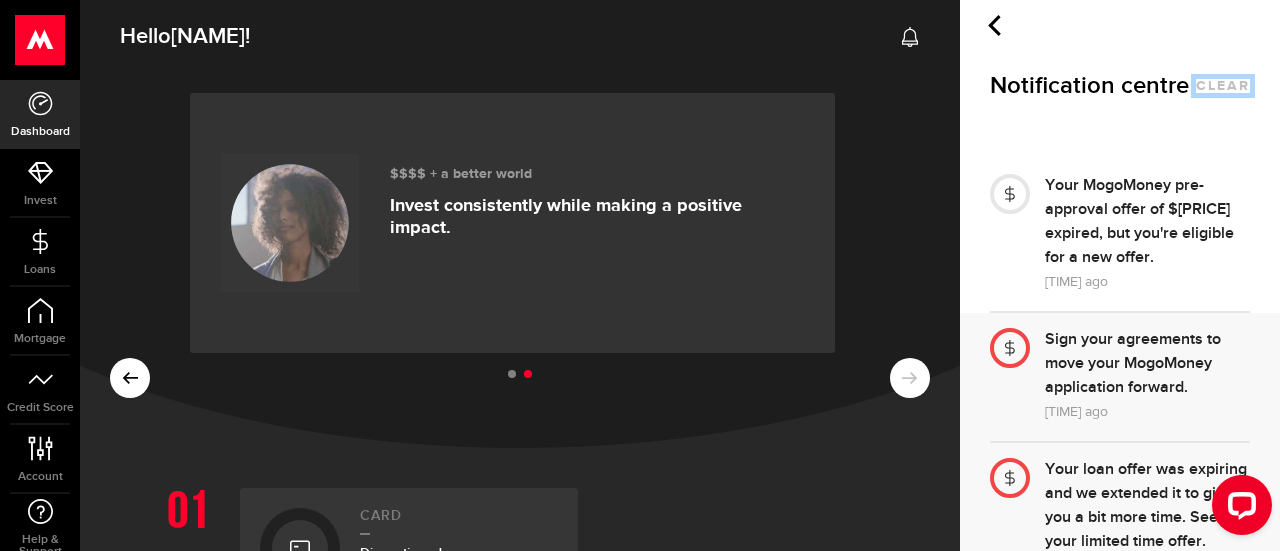 click on "clear" at bounding box center (1223, 86) 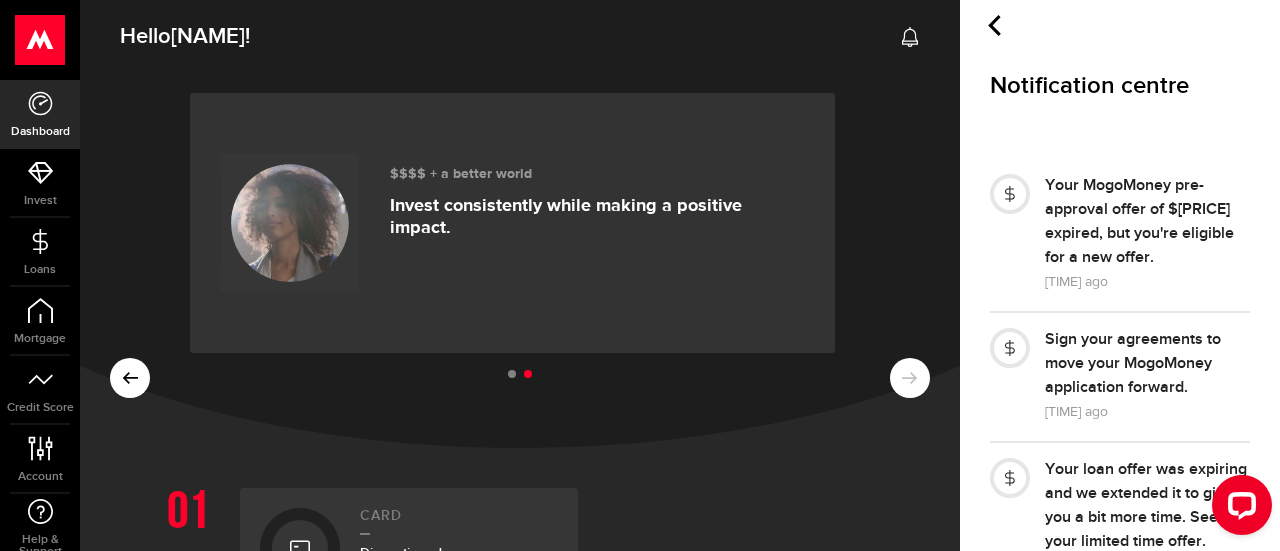 click 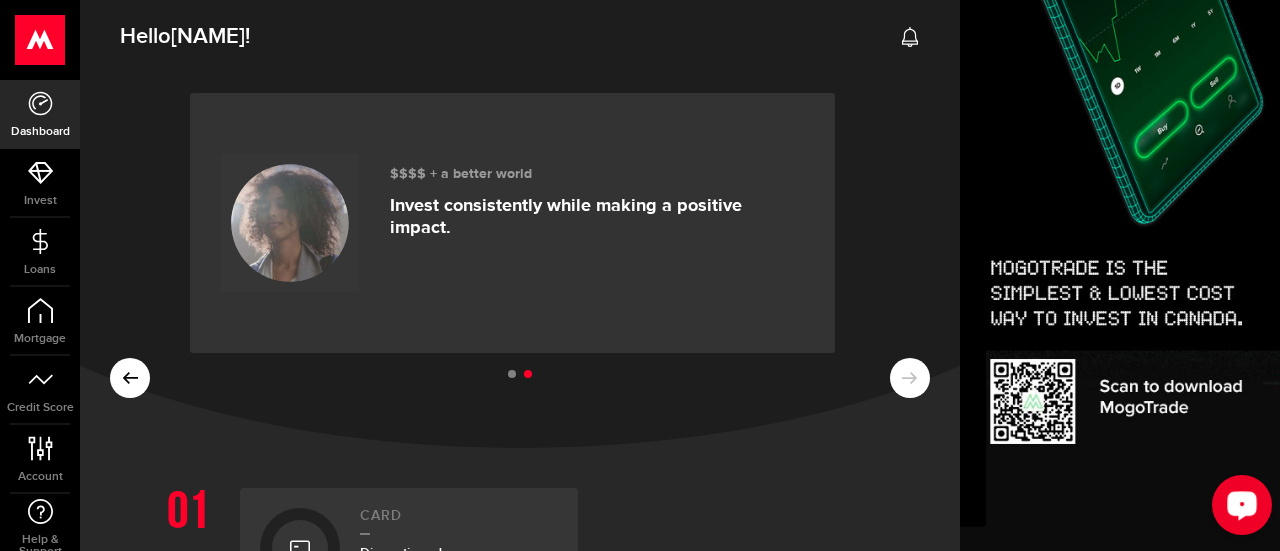 click 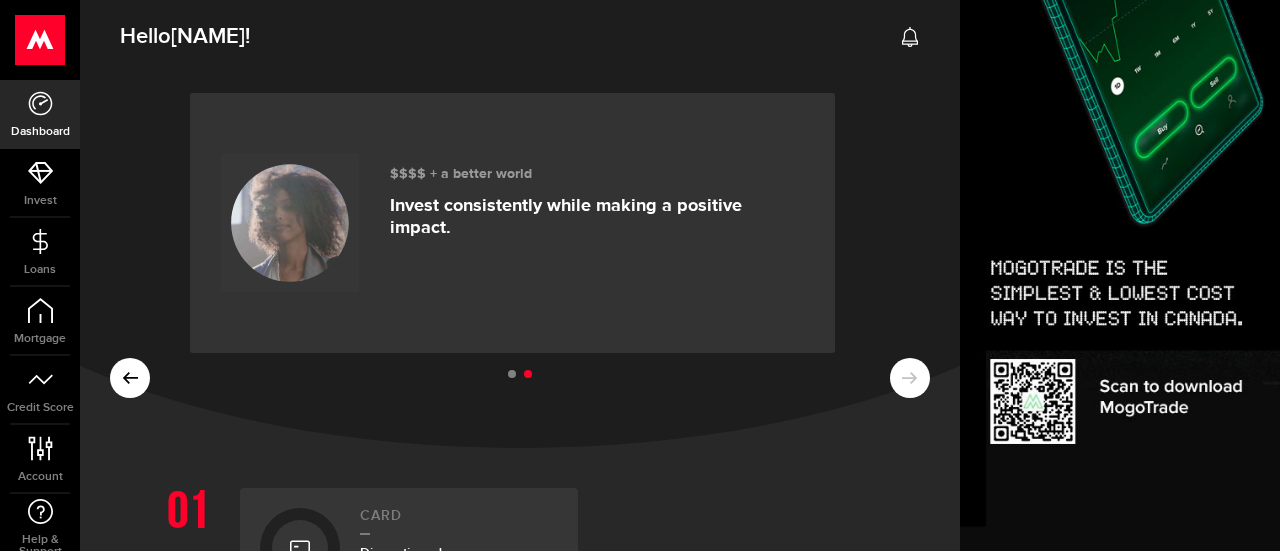 click on "Loans" at bounding box center (40, 252) 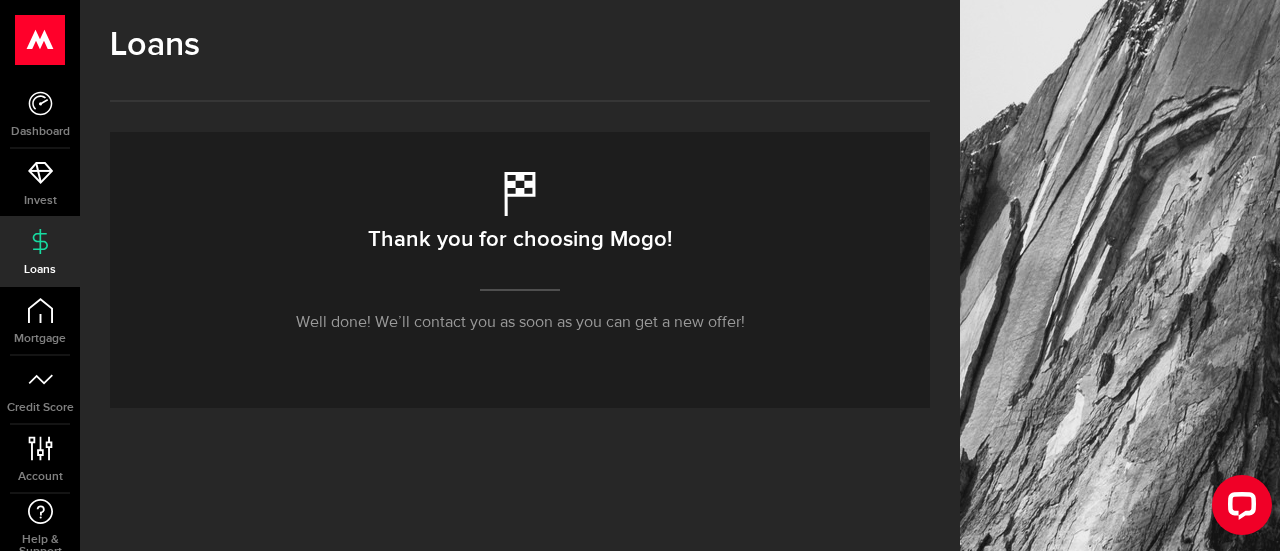 click on "Loans" at bounding box center (40, 270) 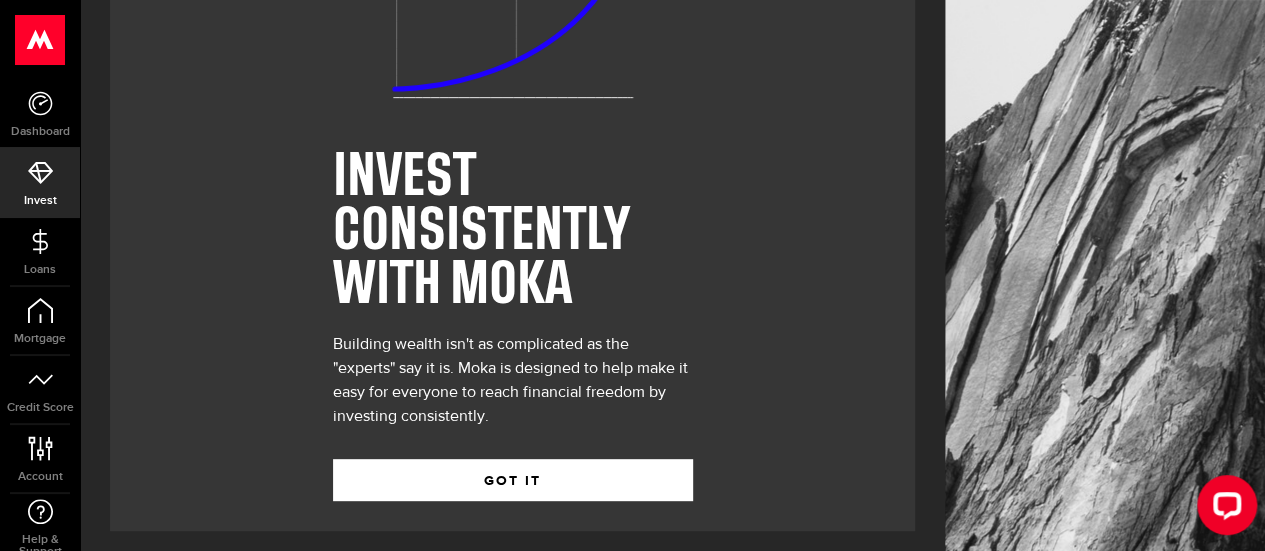 scroll, scrollTop: 250, scrollLeft: 0, axis: vertical 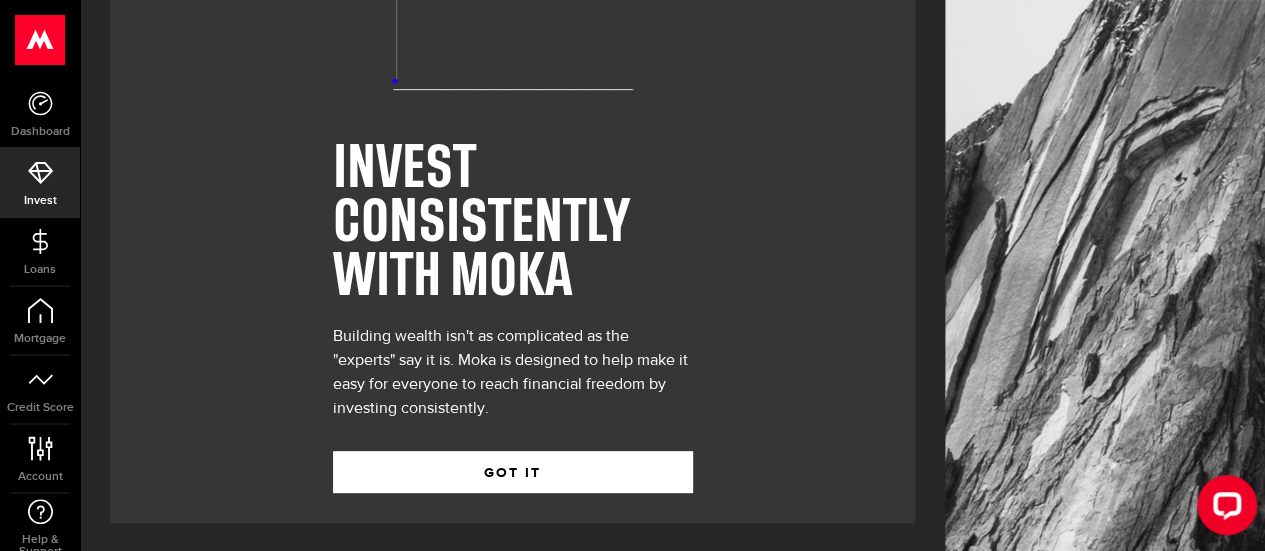 click on "Loans" at bounding box center [40, 252] 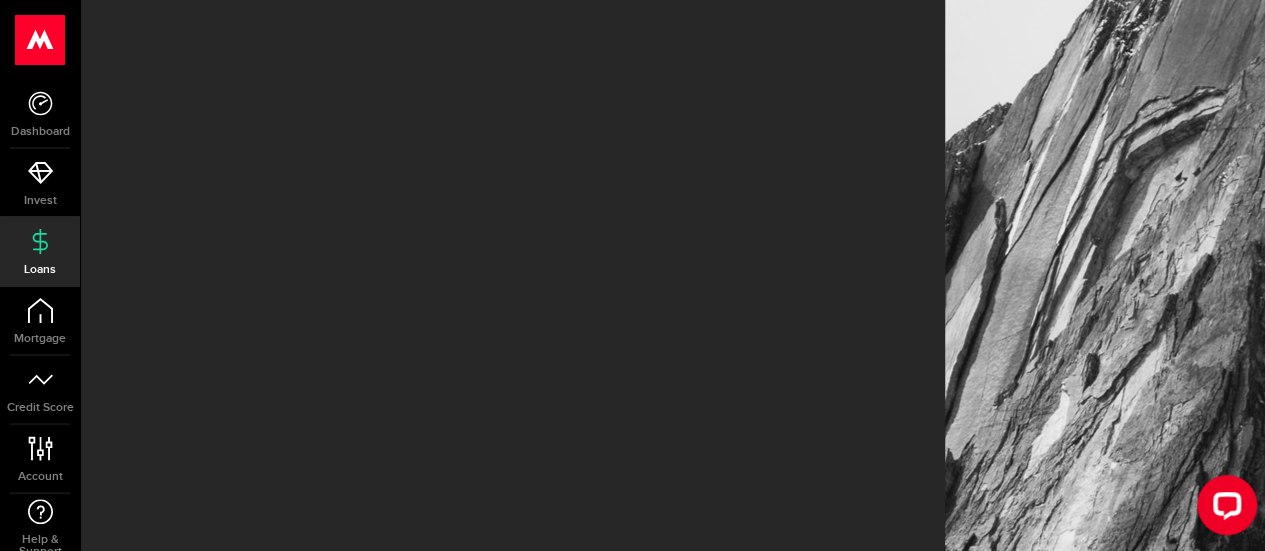 scroll, scrollTop: 0, scrollLeft: 0, axis: both 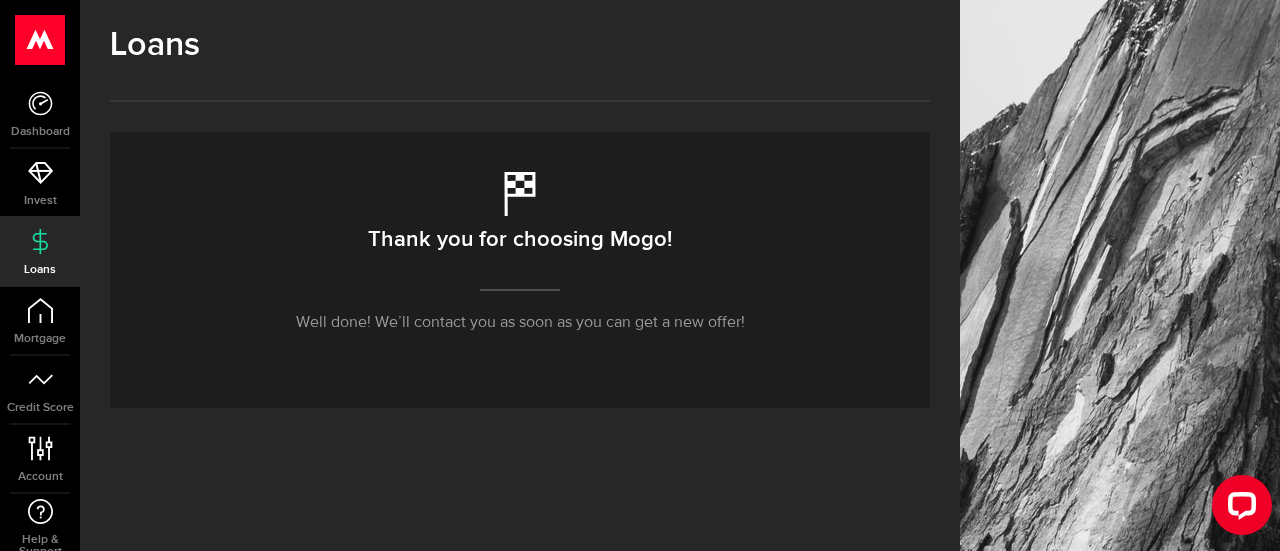 click 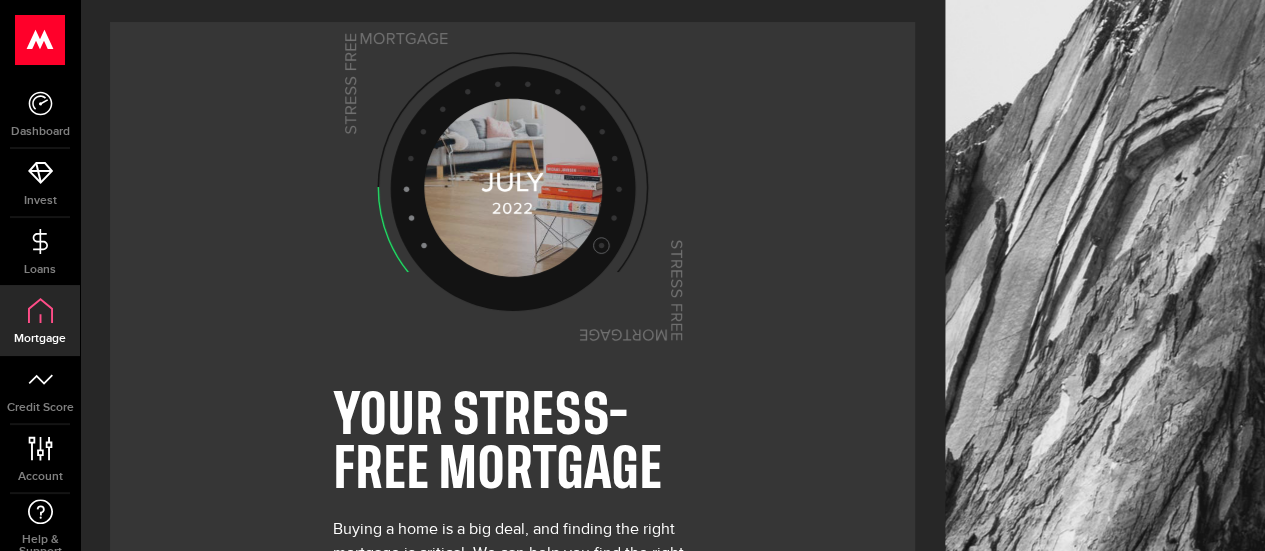 scroll, scrollTop: 0, scrollLeft: 0, axis: both 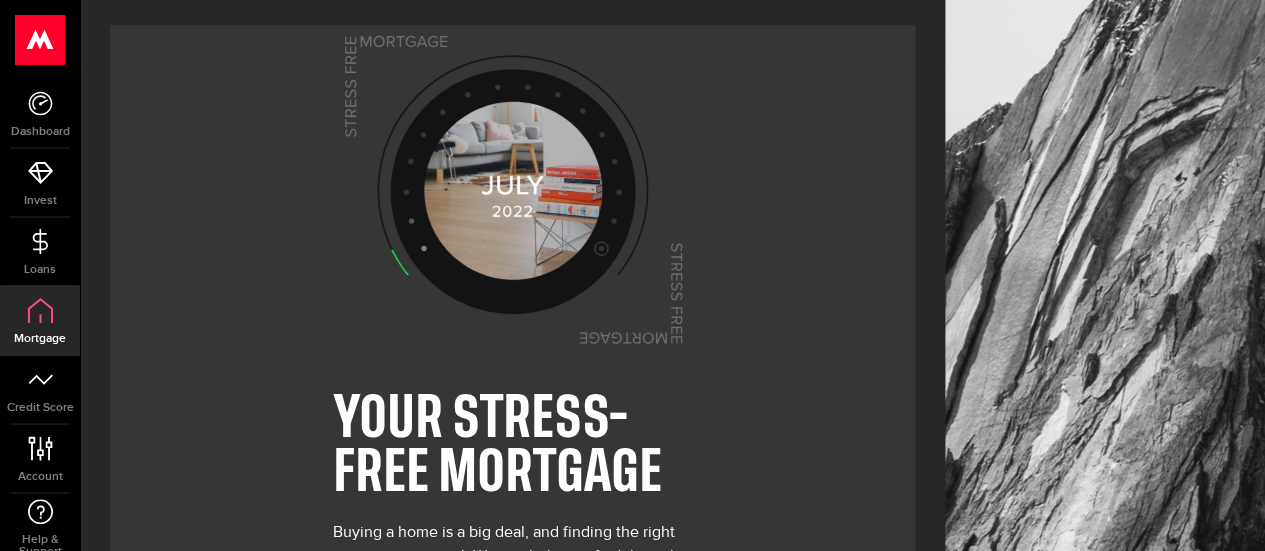 click 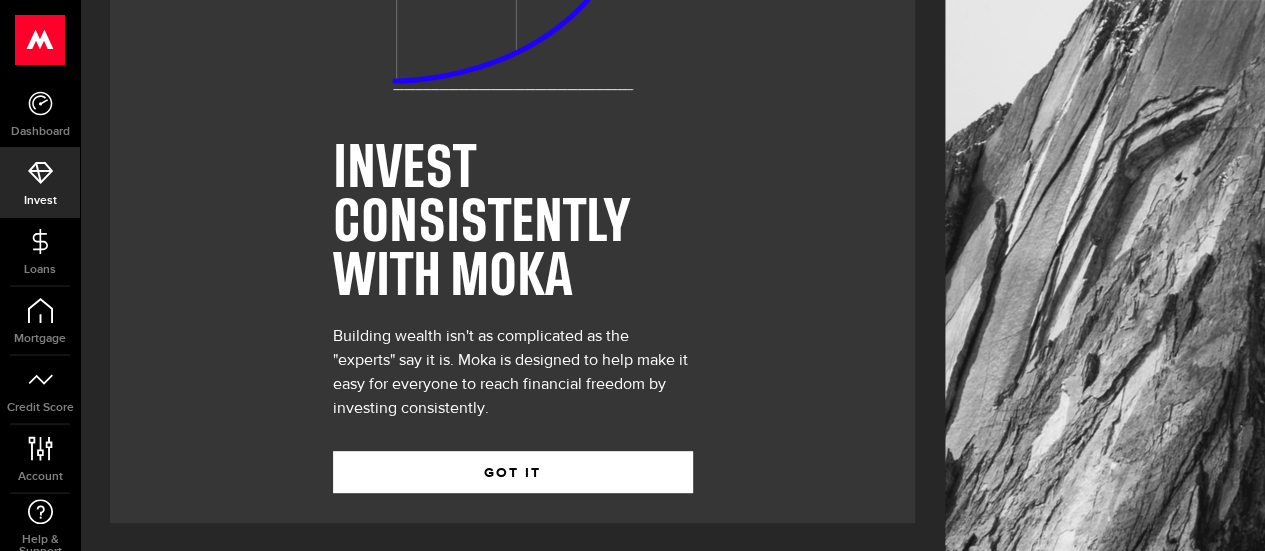 scroll, scrollTop: 249, scrollLeft: 0, axis: vertical 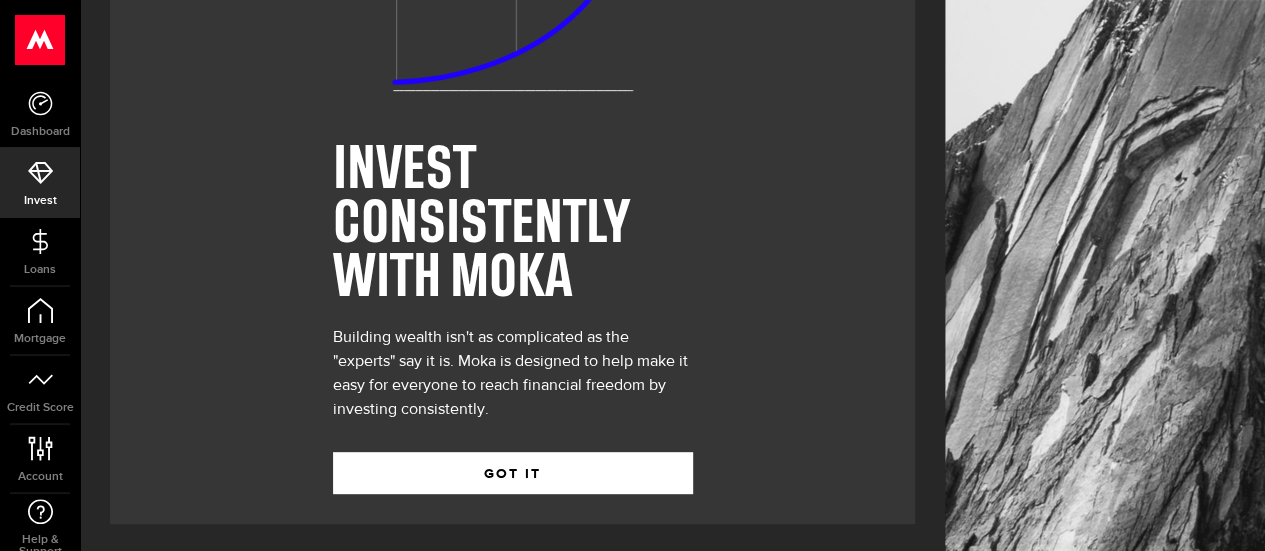 click on "Credit Score" at bounding box center [40, 390] 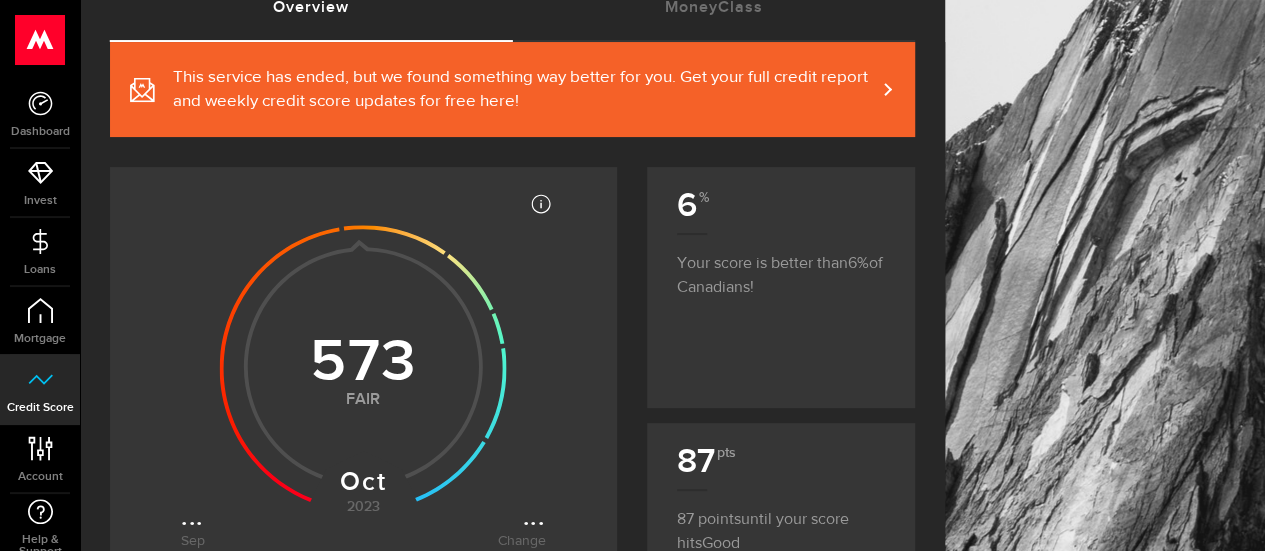 scroll, scrollTop: 155, scrollLeft: 0, axis: vertical 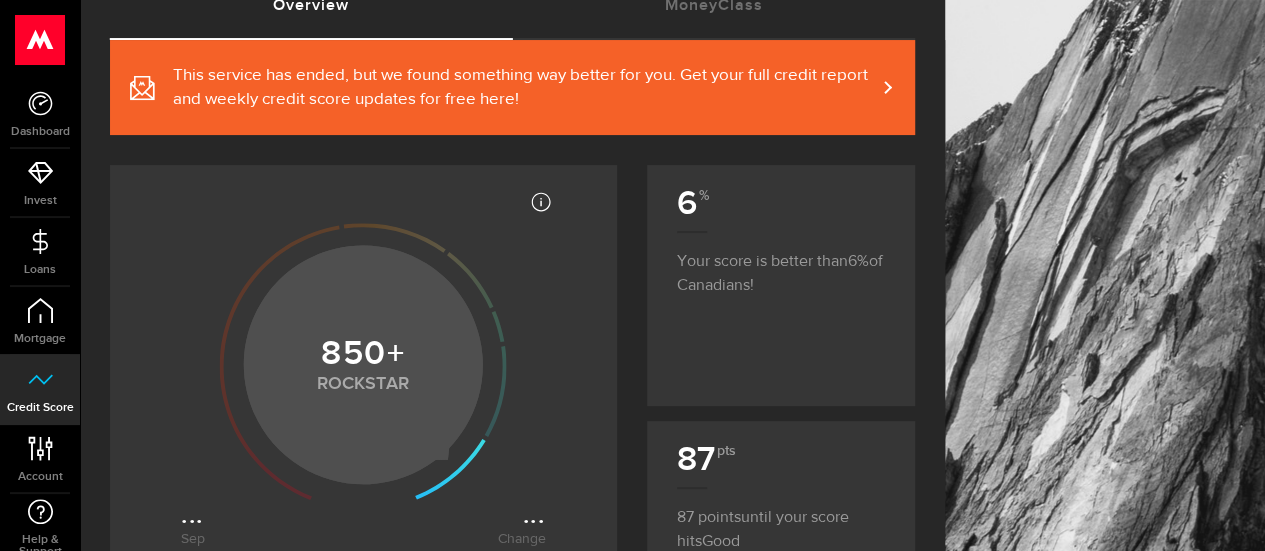 click 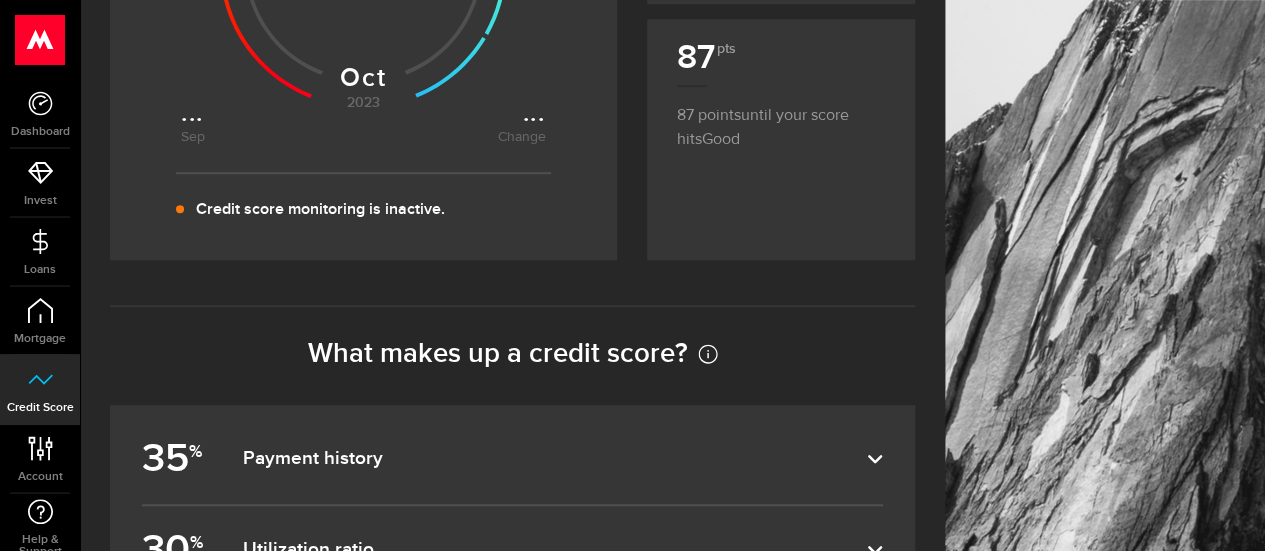 scroll, scrollTop: 508, scrollLeft: 0, axis: vertical 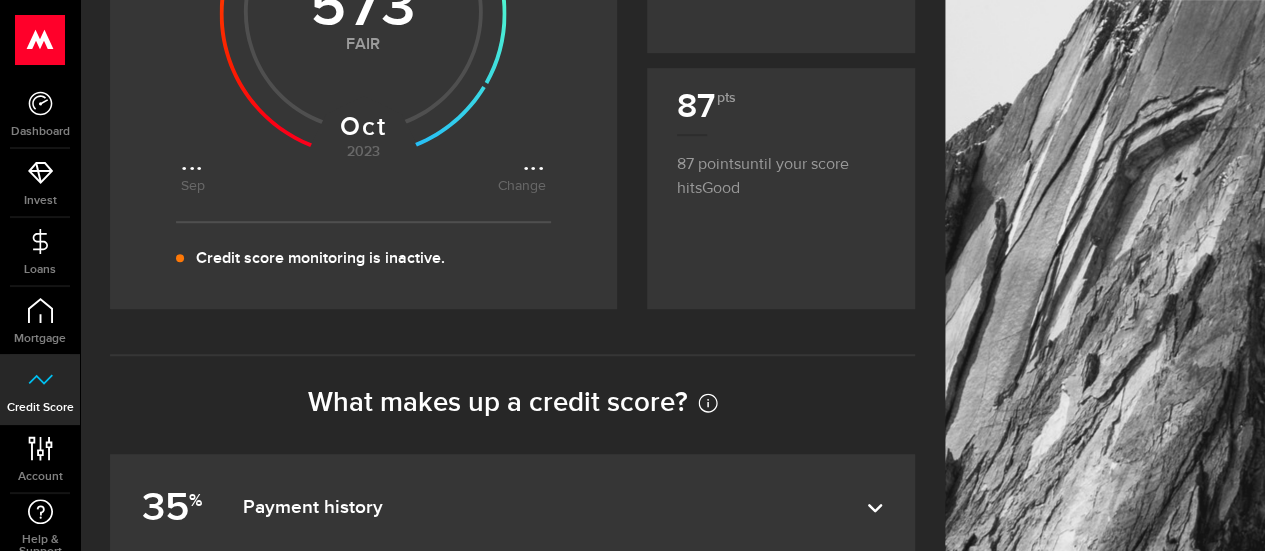 click on "Dashboard" at bounding box center (40, 114) 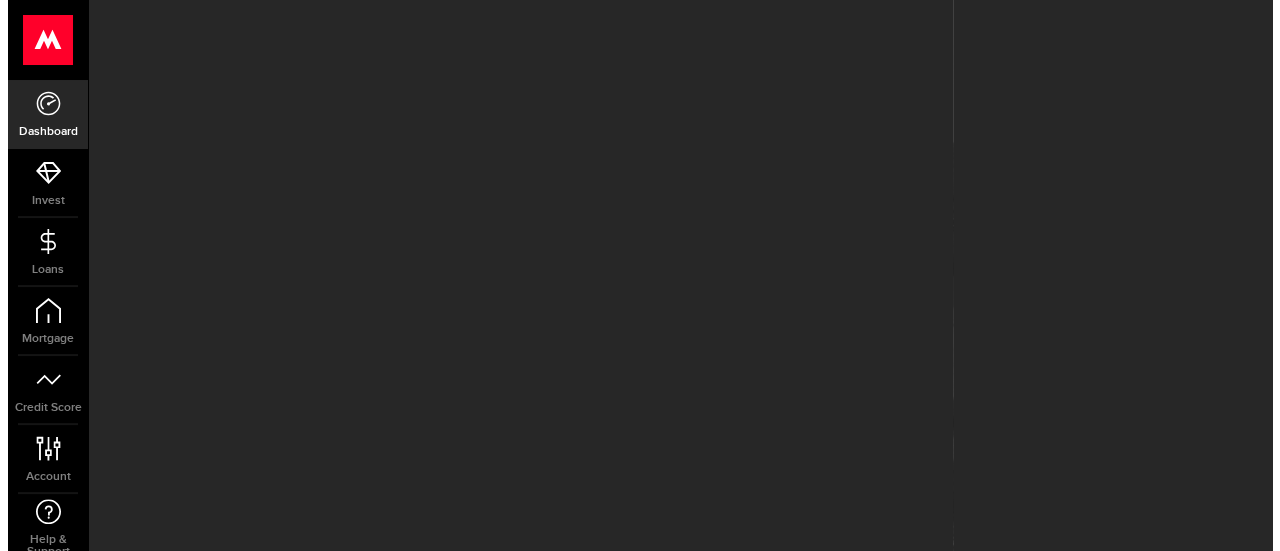 scroll, scrollTop: 0, scrollLeft: 0, axis: both 